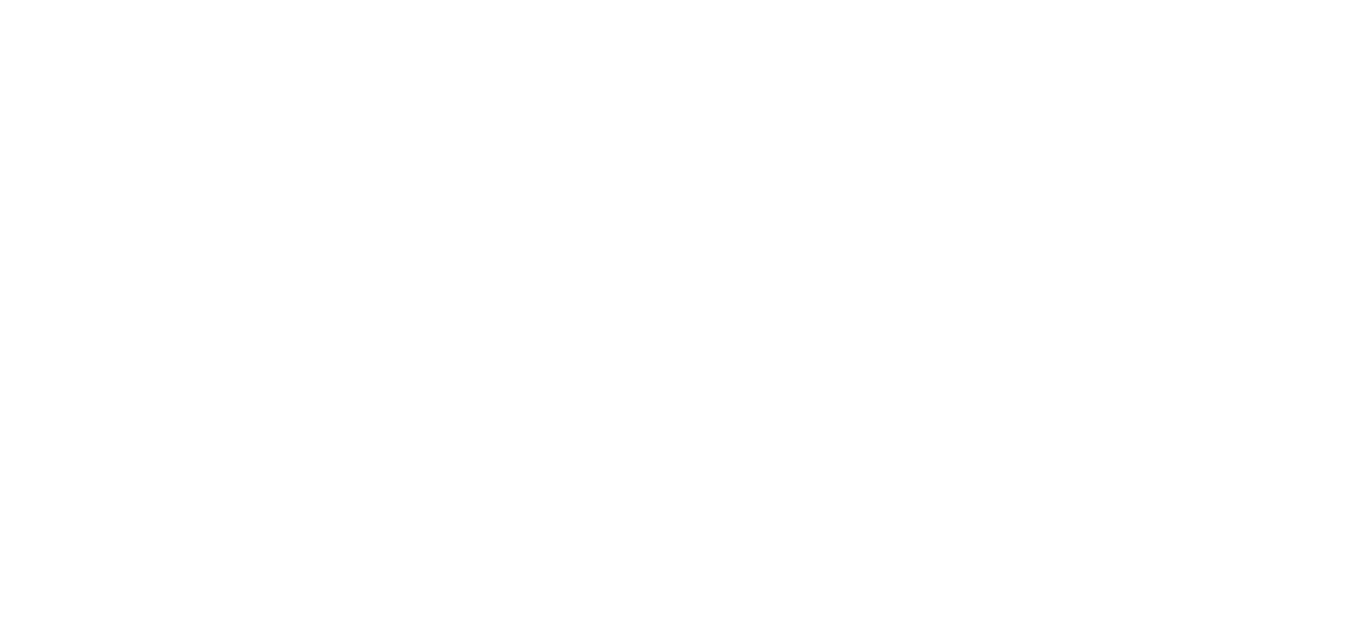 scroll, scrollTop: 0, scrollLeft: 0, axis: both 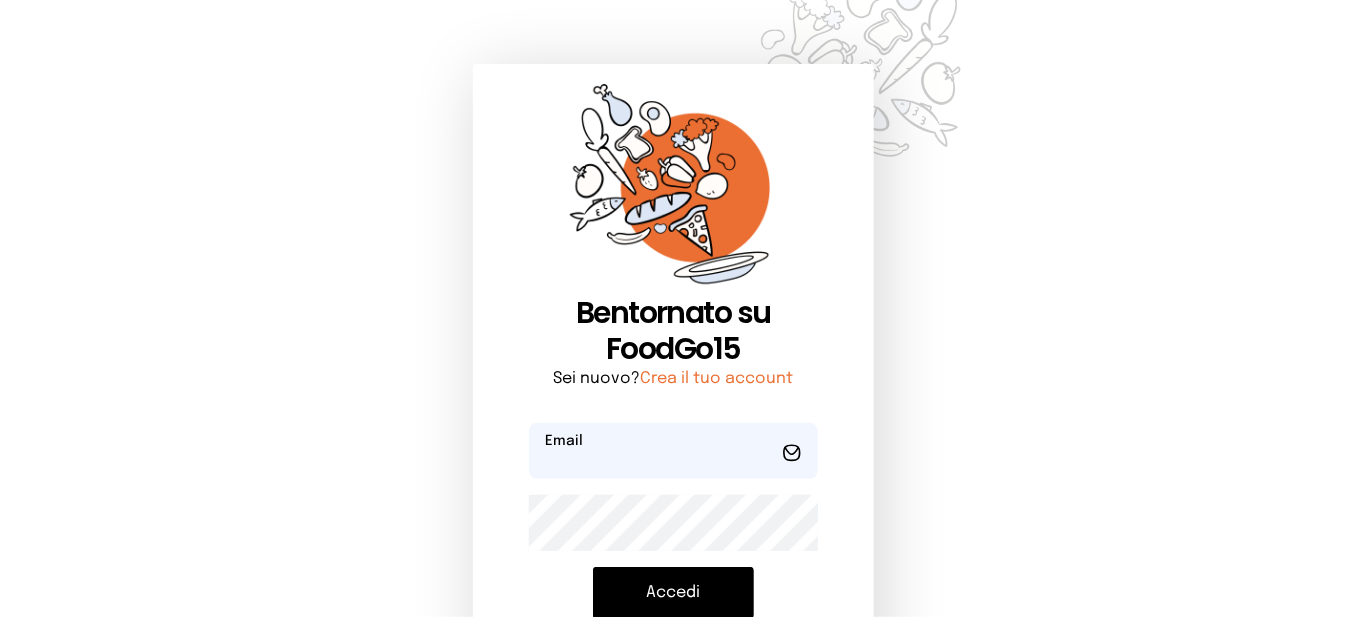 type on "**********" 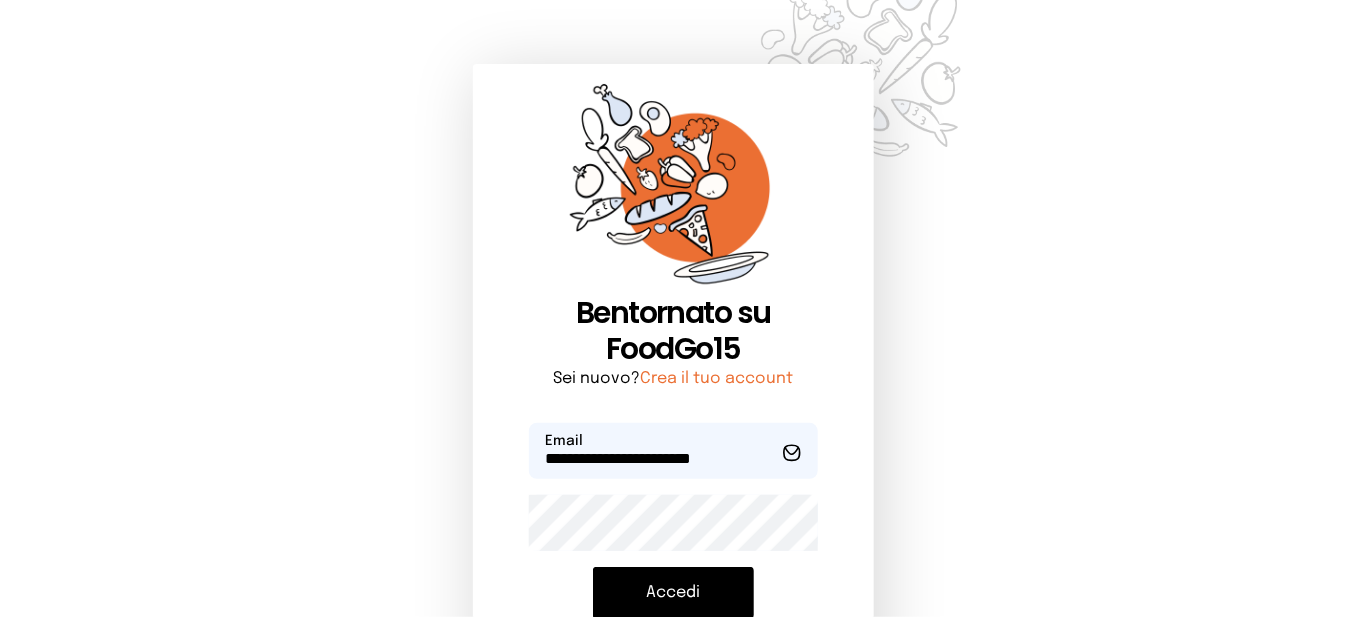 click on "Accedi" at bounding box center [673, 593] 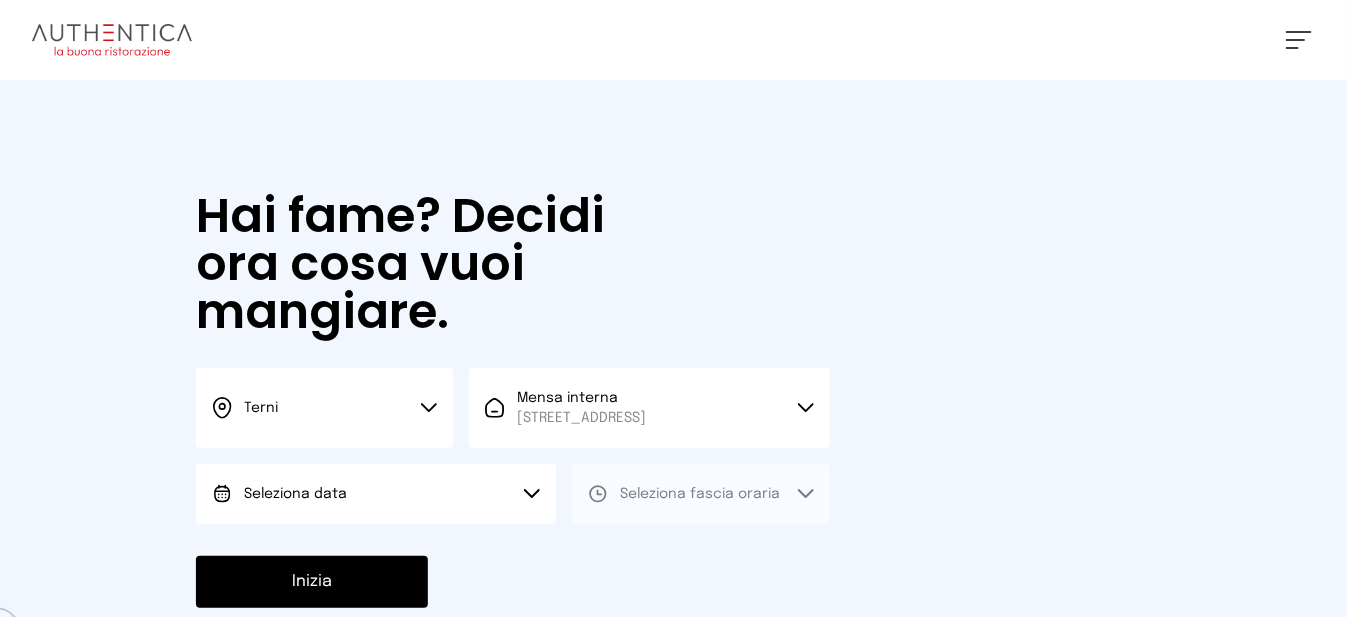 click on "Seleziona data" at bounding box center (376, 494) 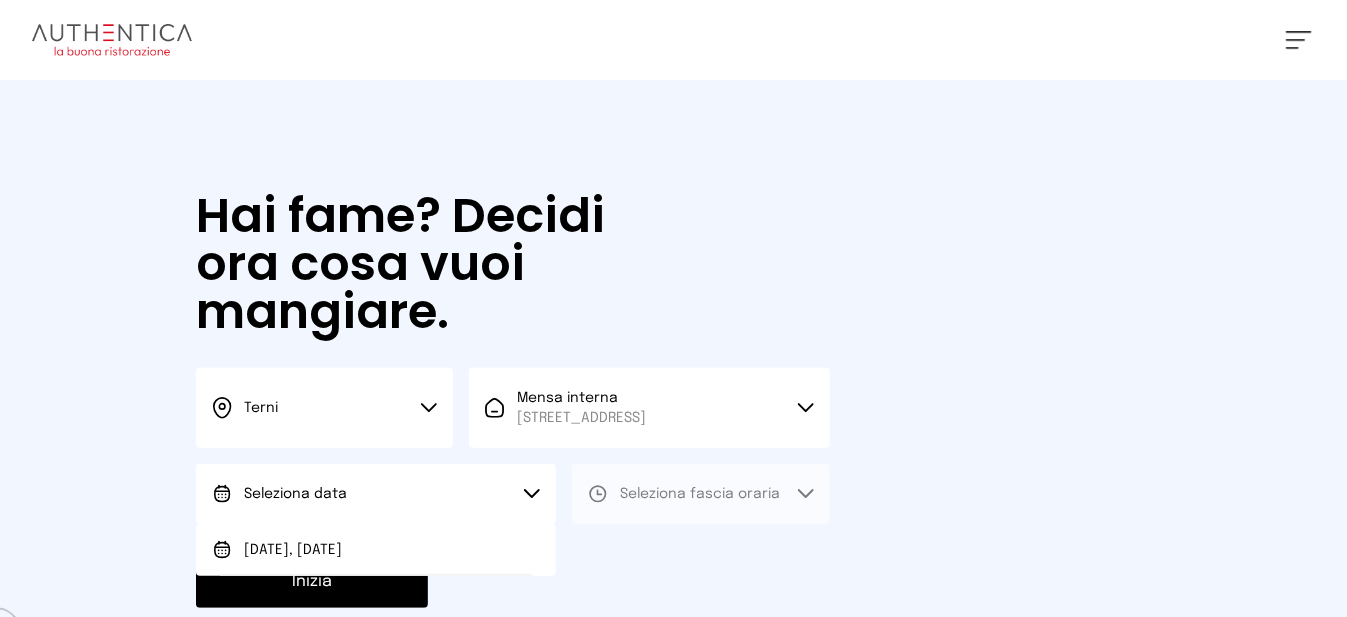 click on "[DATE], [DATE]" at bounding box center [376, 550] 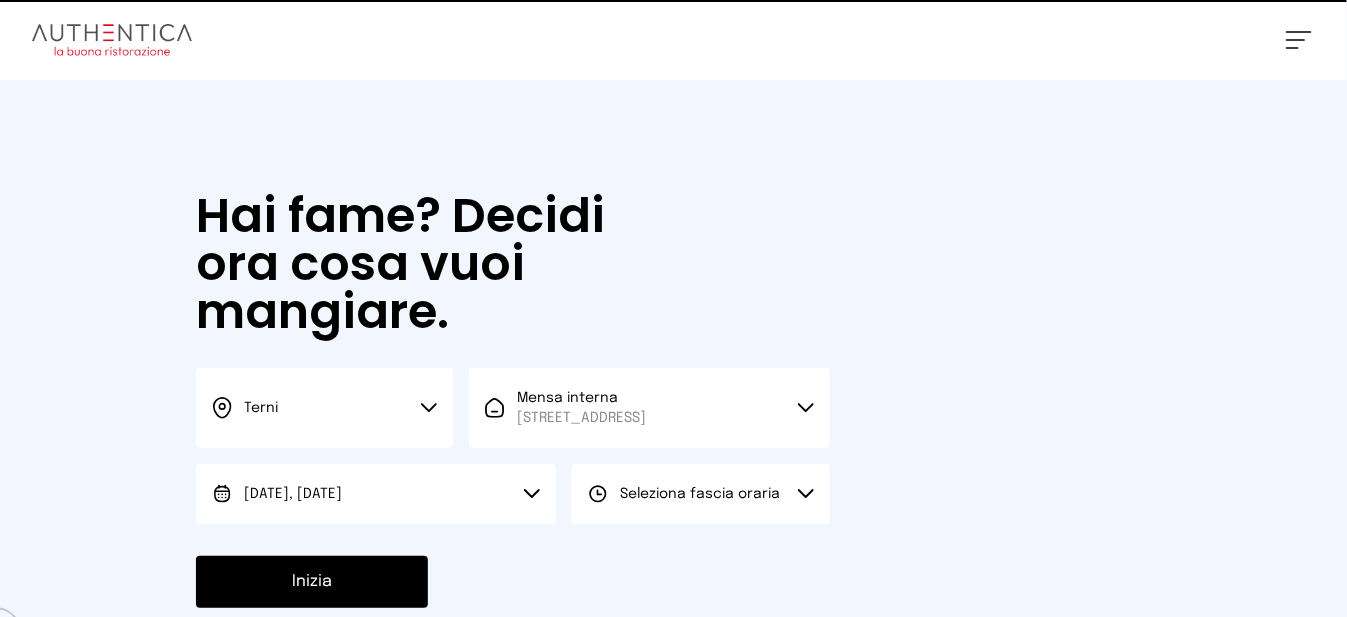 click on "Seleziona fascia oraria" at bounding box center [700, 494] 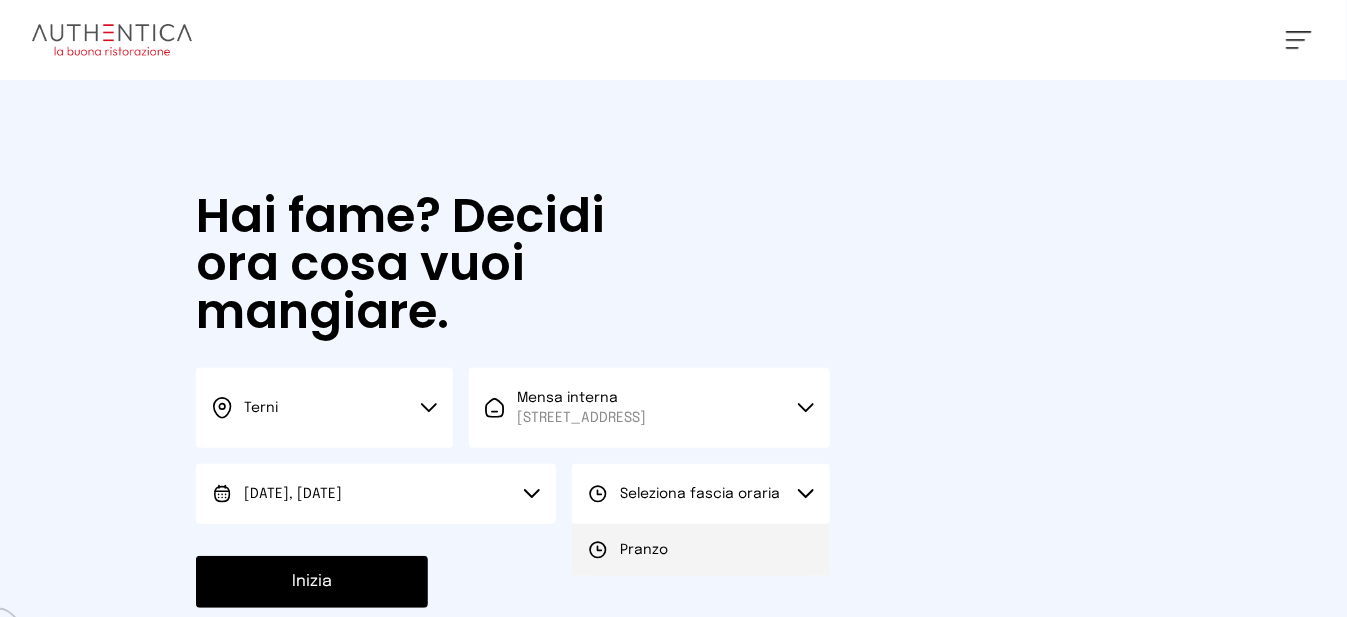 click on "Pranzo" at bounding box center [644, 550] 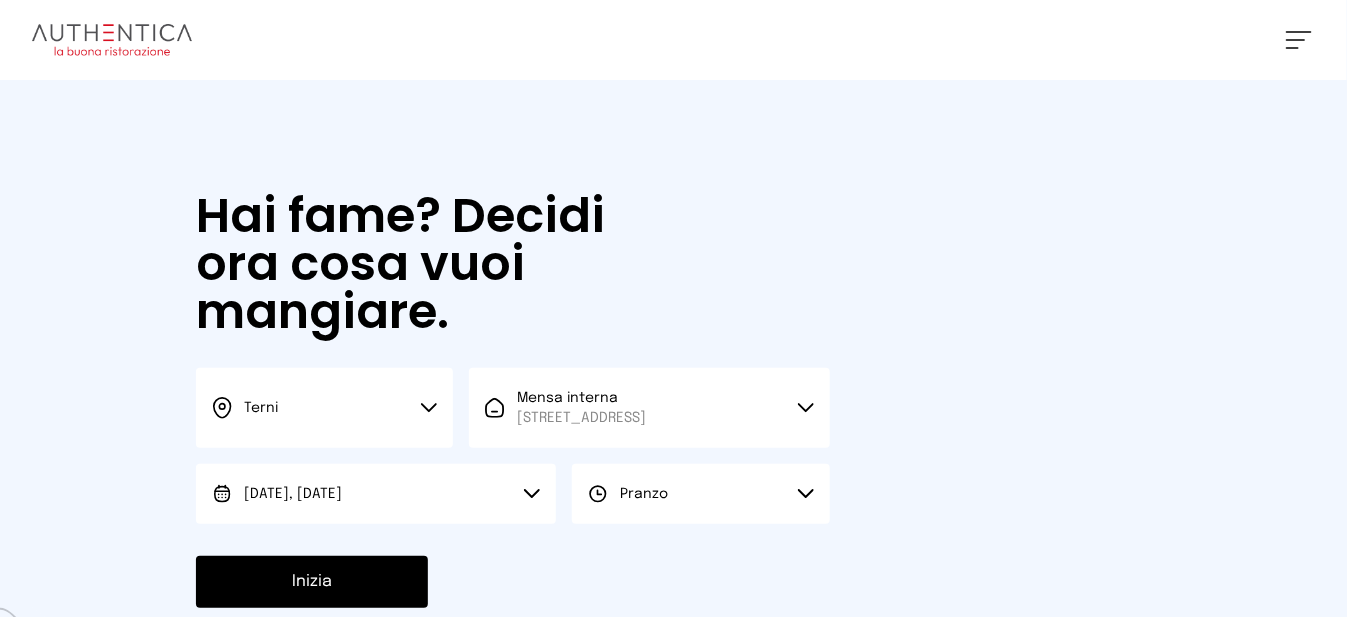 click on "Inizia" at bounding box center [312, 582] 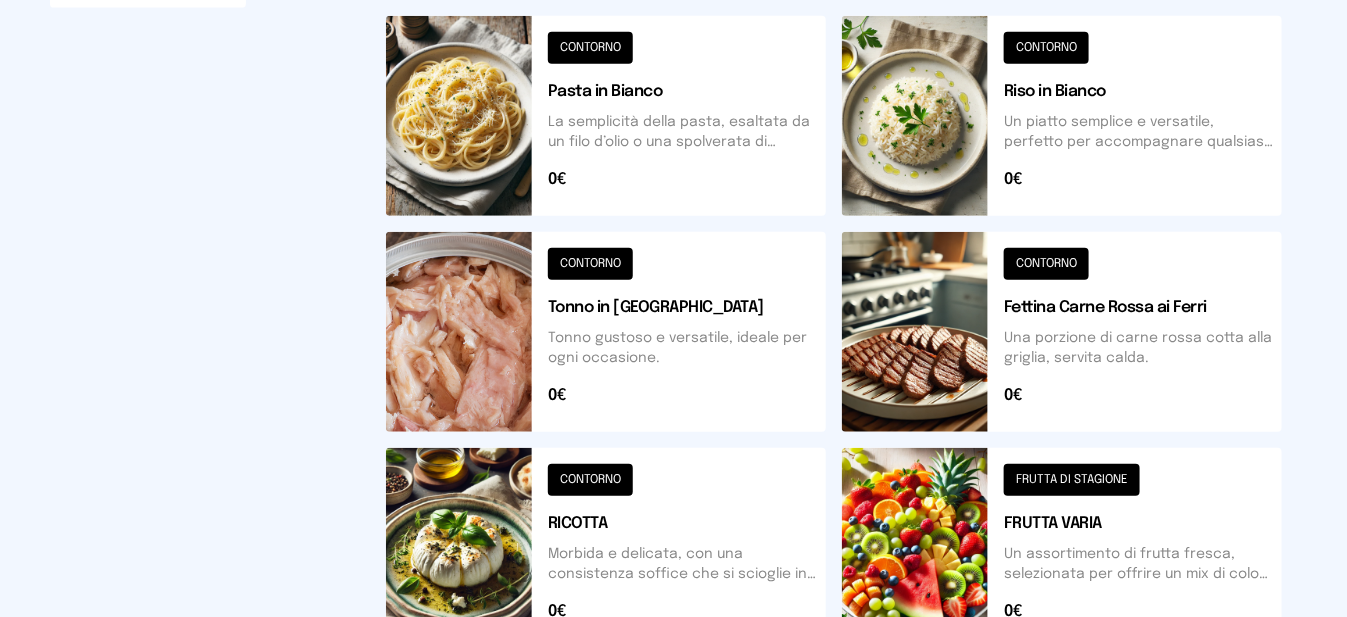 scroll, scrollTop: 800, scrollLeft: 0, axis: vertical 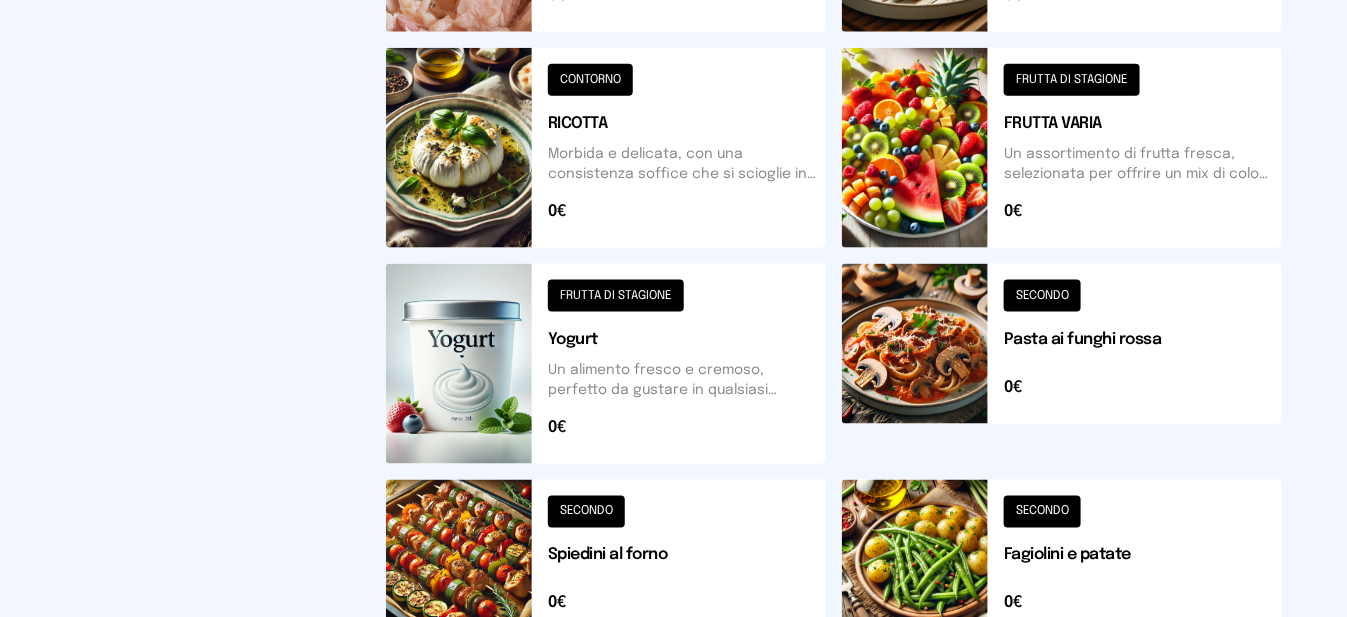 click at bounding box center [1062, 148] 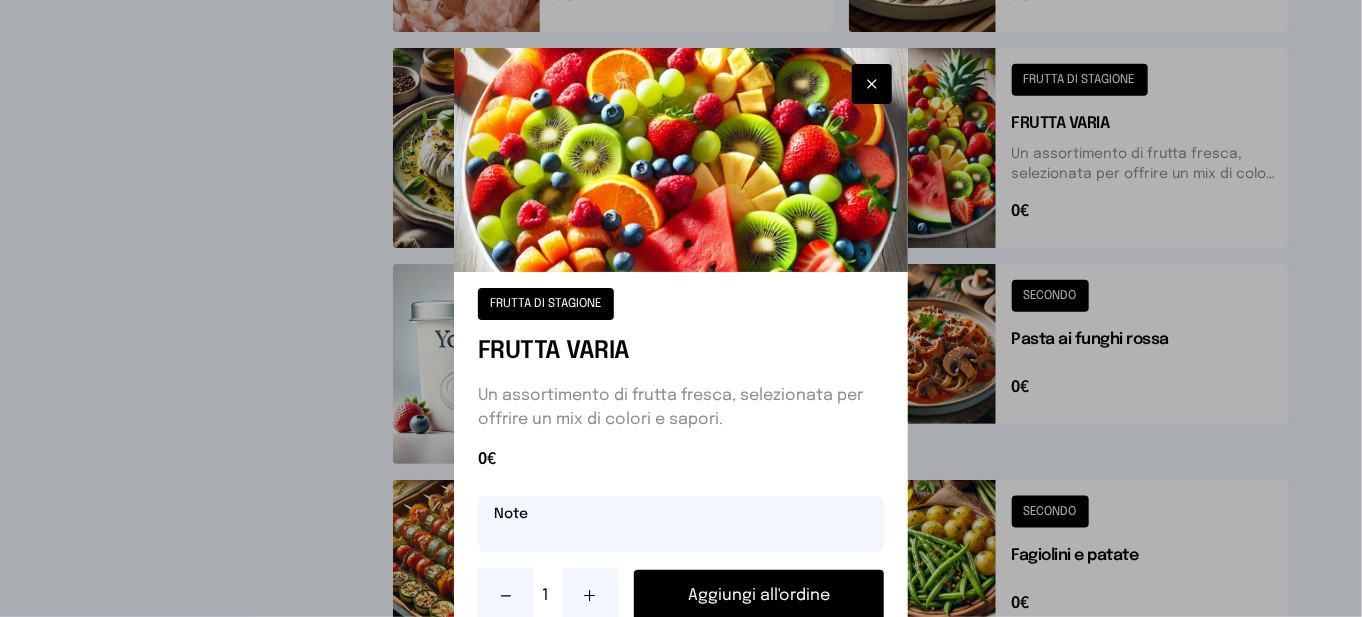 click at bounding box center [681, 524] 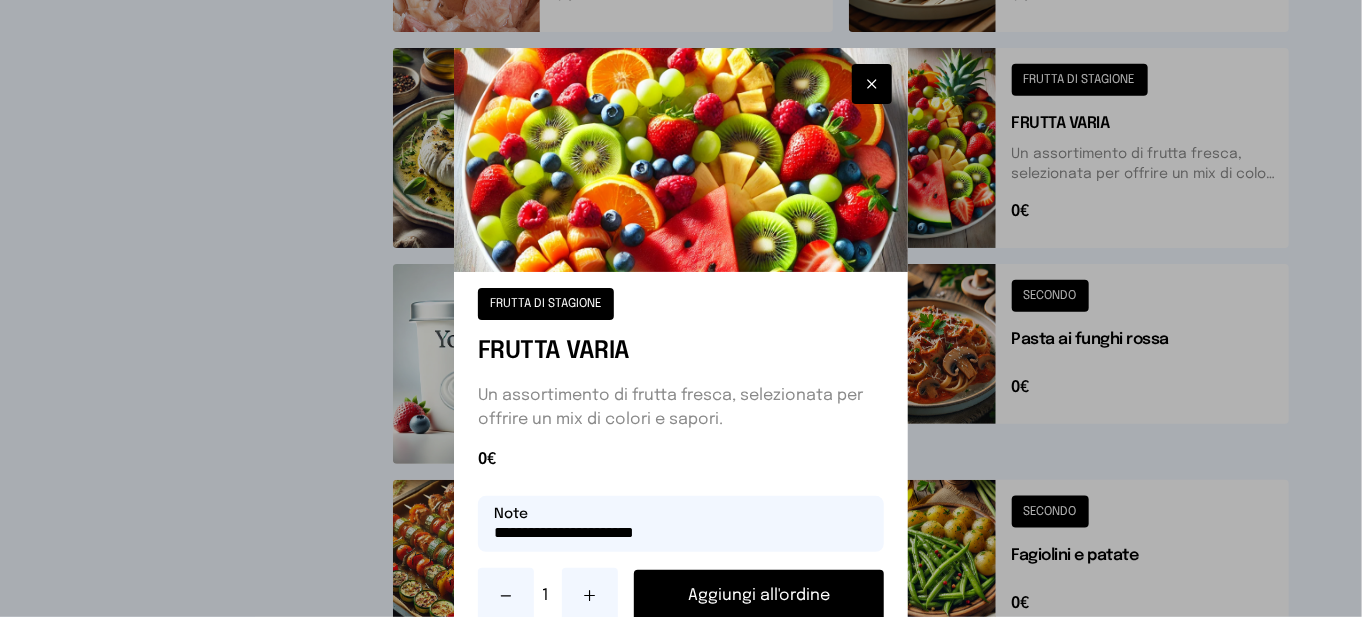 type on "**********" 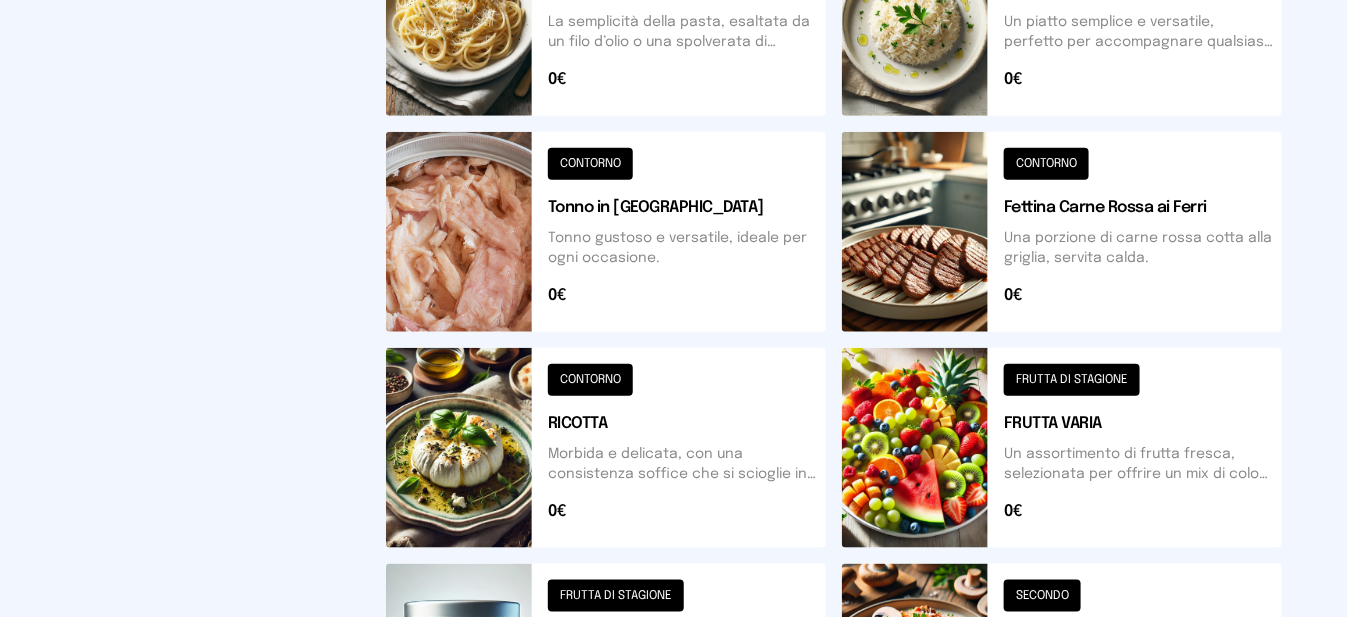 scroll, scrollTop: 0, scrollLeft: 0, axis: both 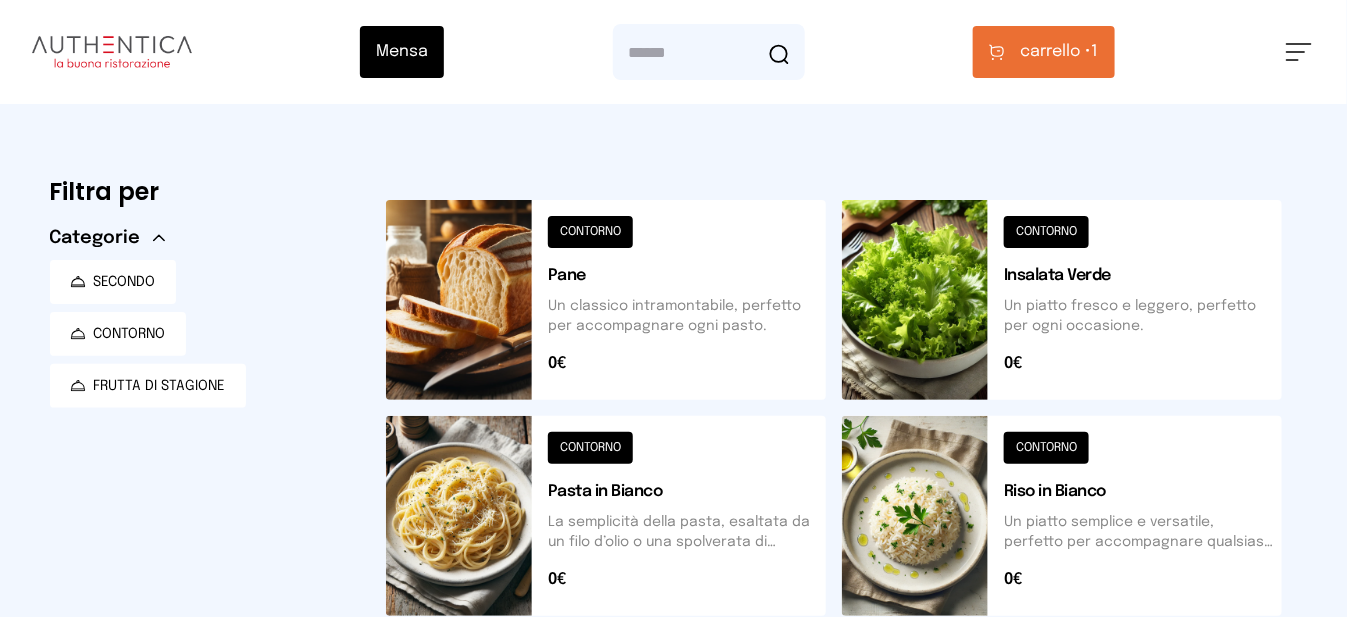 click on "carrello •" at bounding box center (1056, 52) 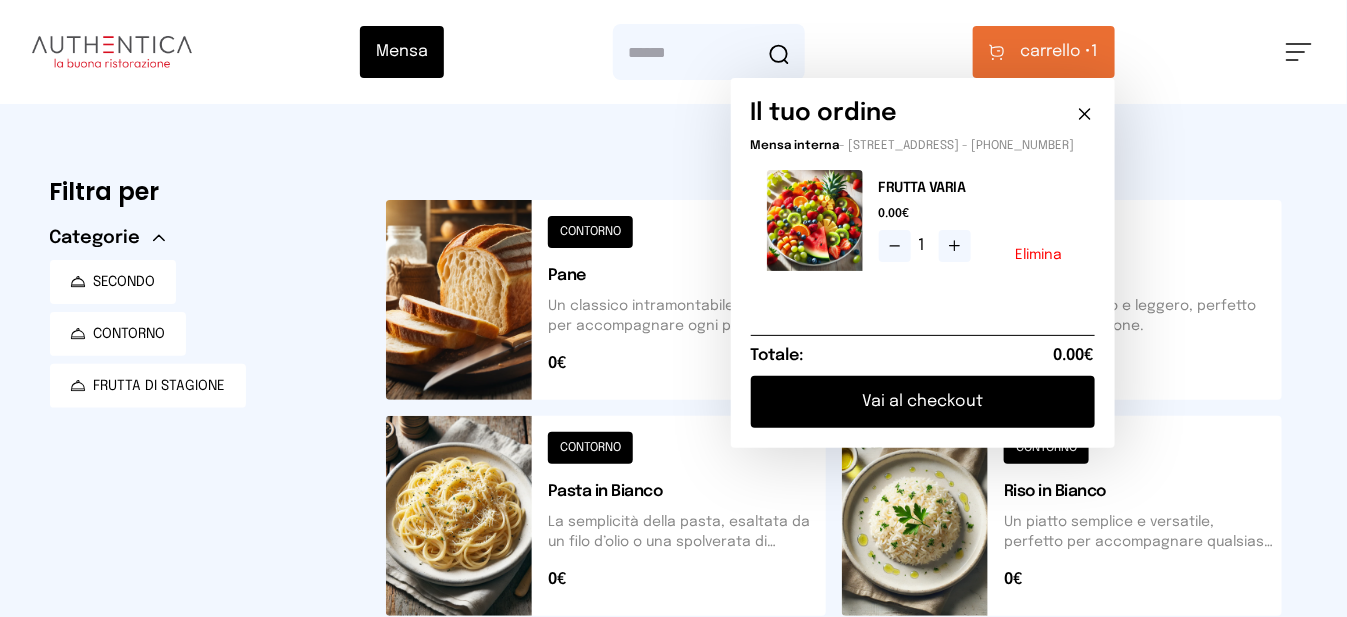 click on "Vai al checkout" at bounding box center (923, 402) 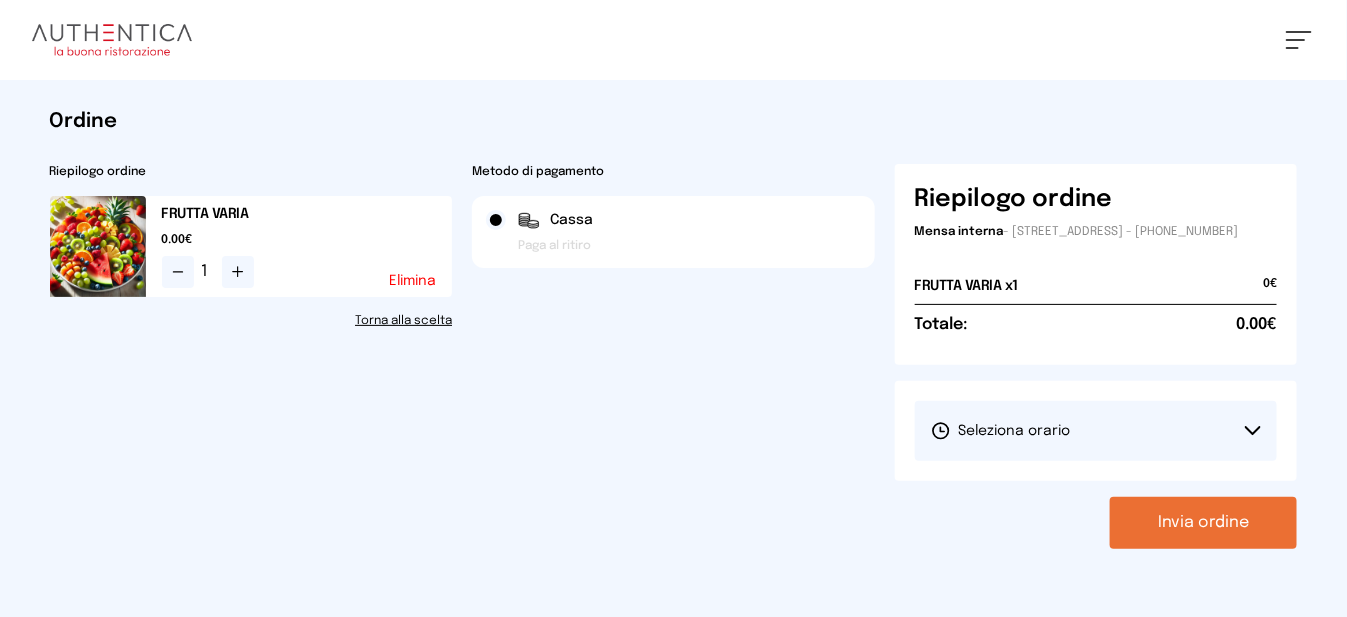 click on "Seleziona orario" at bounding box center [1096, 431] 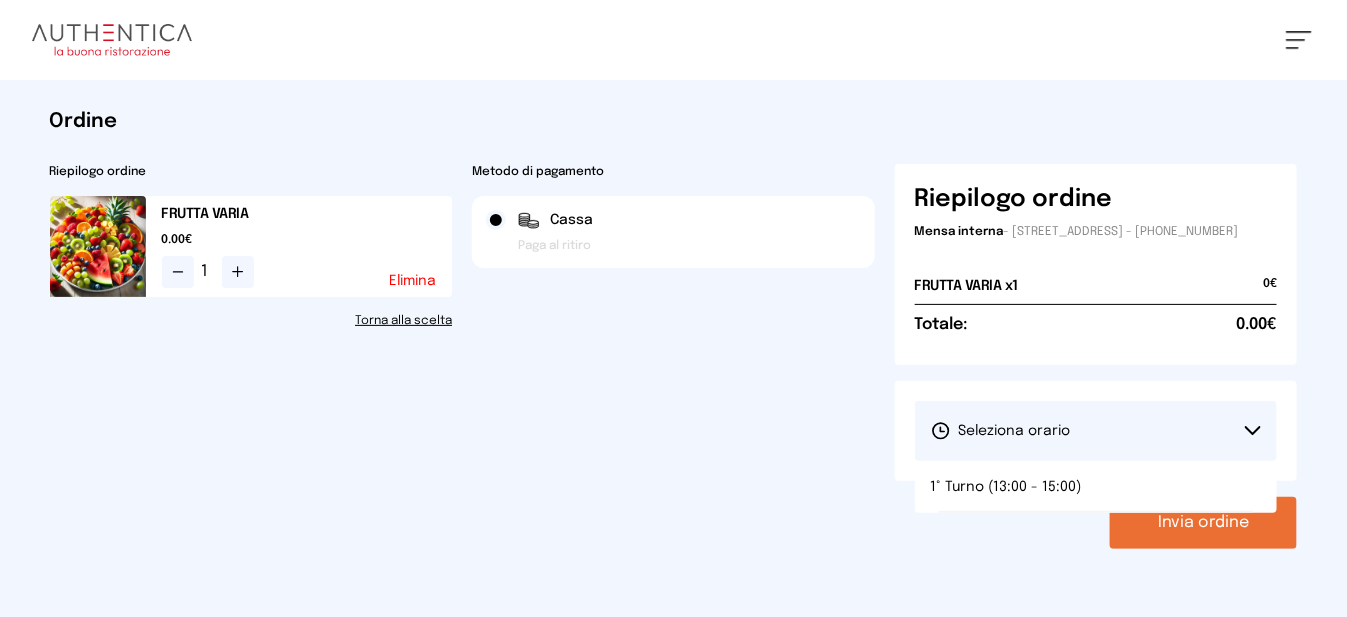 click on "Invia ordine" at bounding box center [1203, 523] 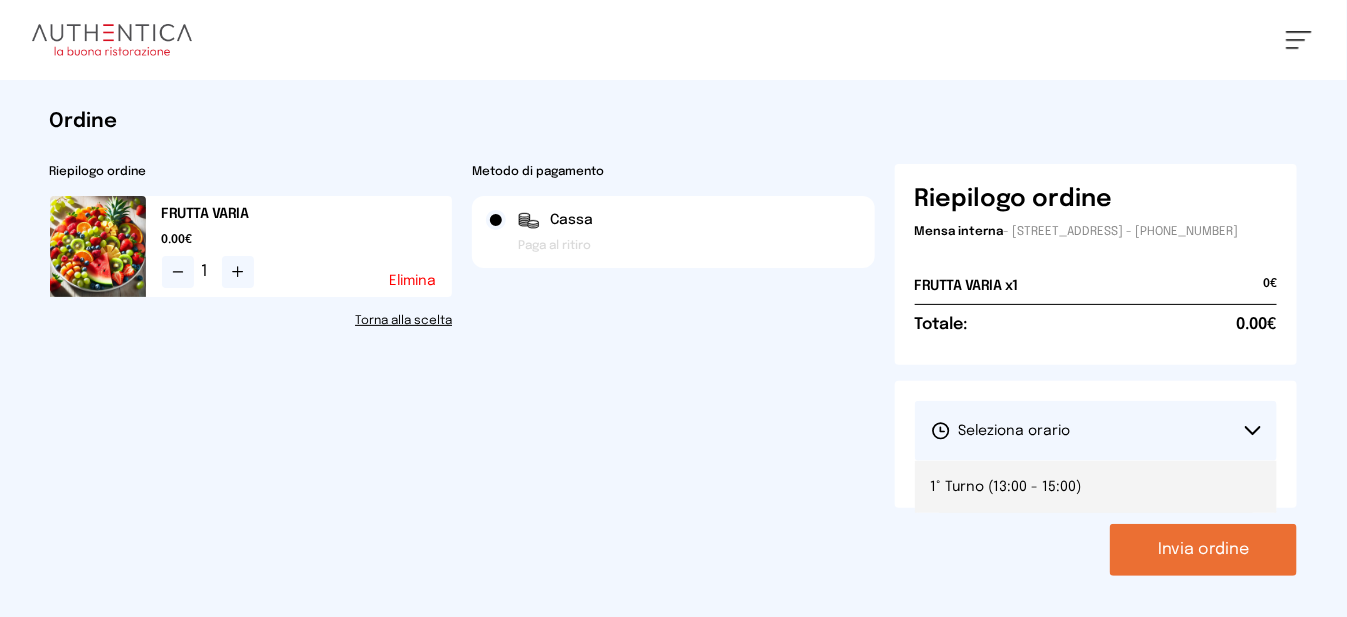 click on "1° Turno (13:00 -
15:00)" at bounding box center [1096, 487] 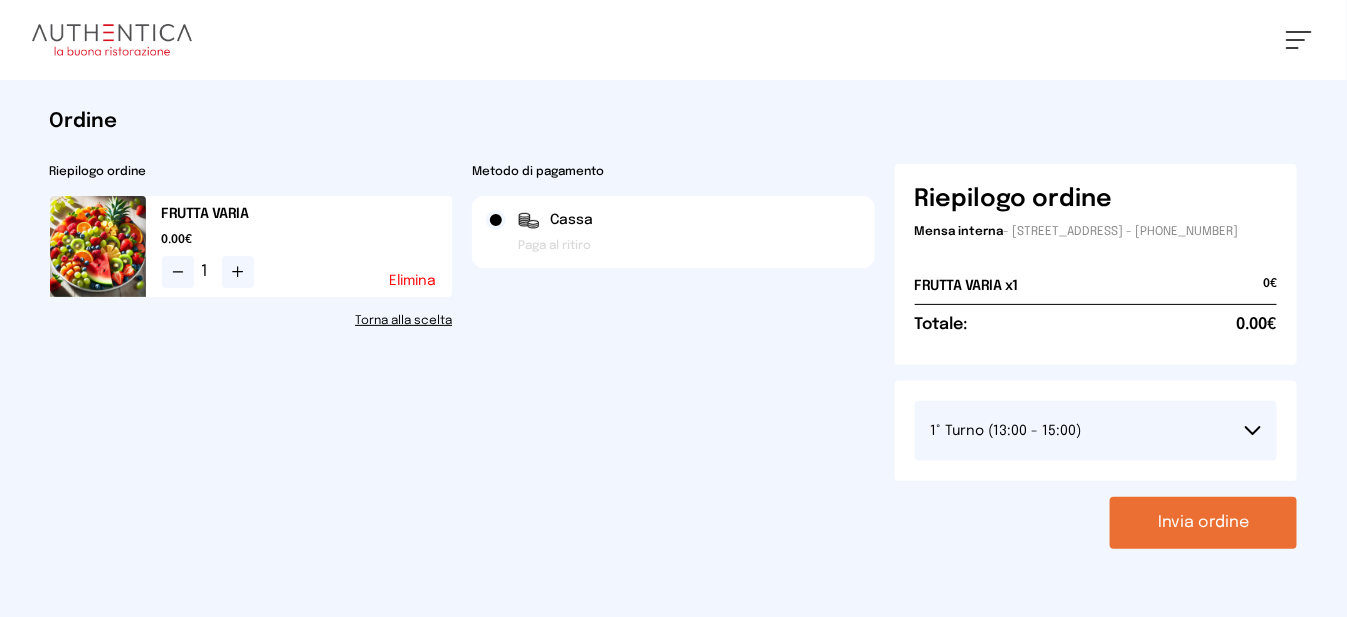 click on "Invia ordine" at bounding box center (1203, 523) 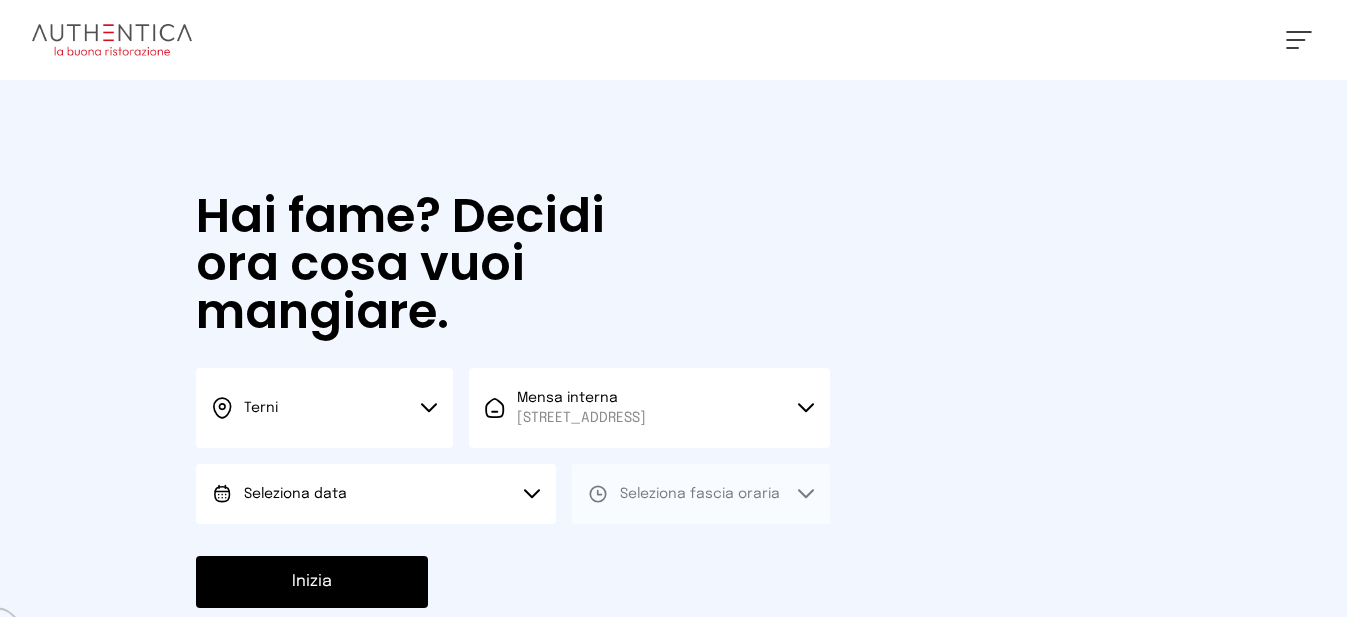 scroll, scrollTop: 0, scrollLeft: 0, axis: both 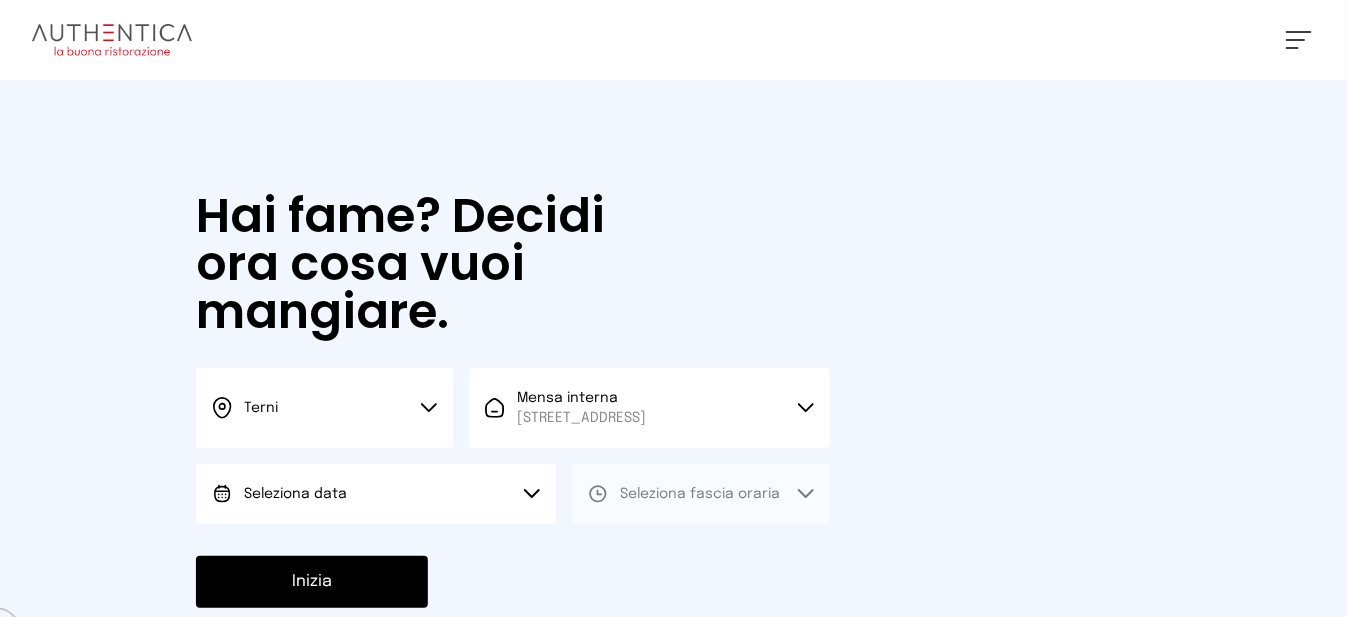 click on "Seleziona data" at bounding box center [376, 494] 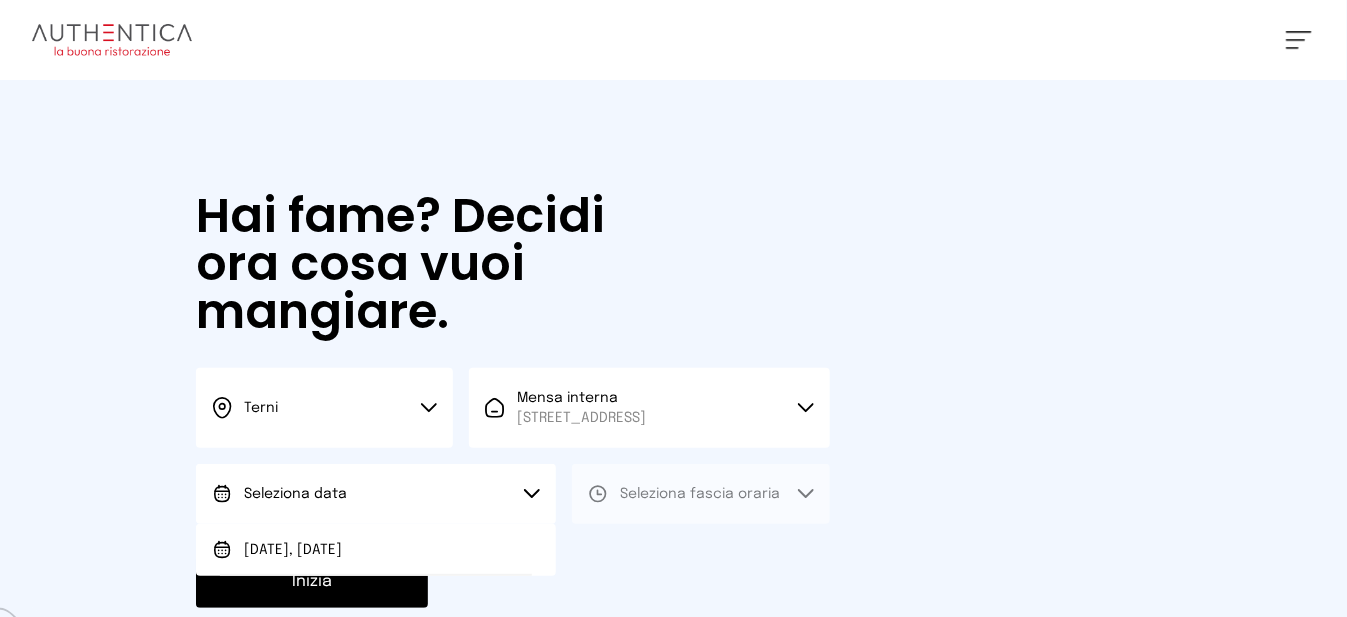 click on "[DATE], [DATE]" at bounding box center (376, 550) 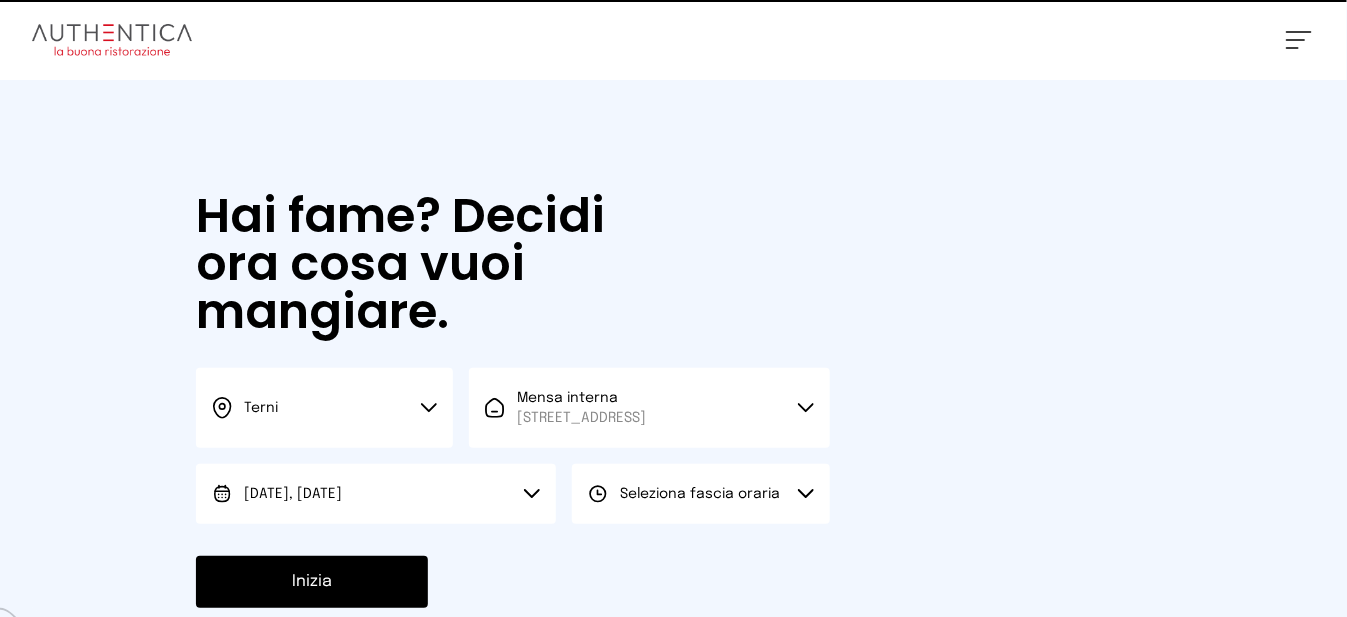 click on "Seleziona fascia oraria" at bounding box center [700, 494] 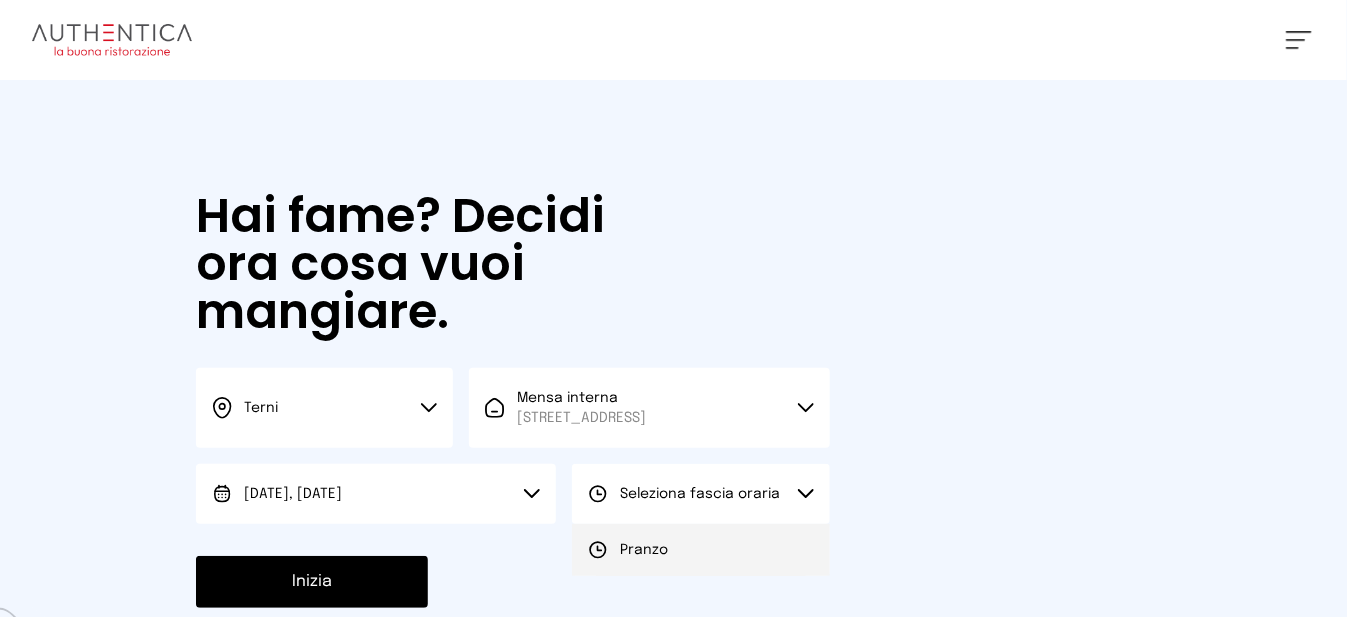 click on "Pranzo" at bounding box center [700, 550] 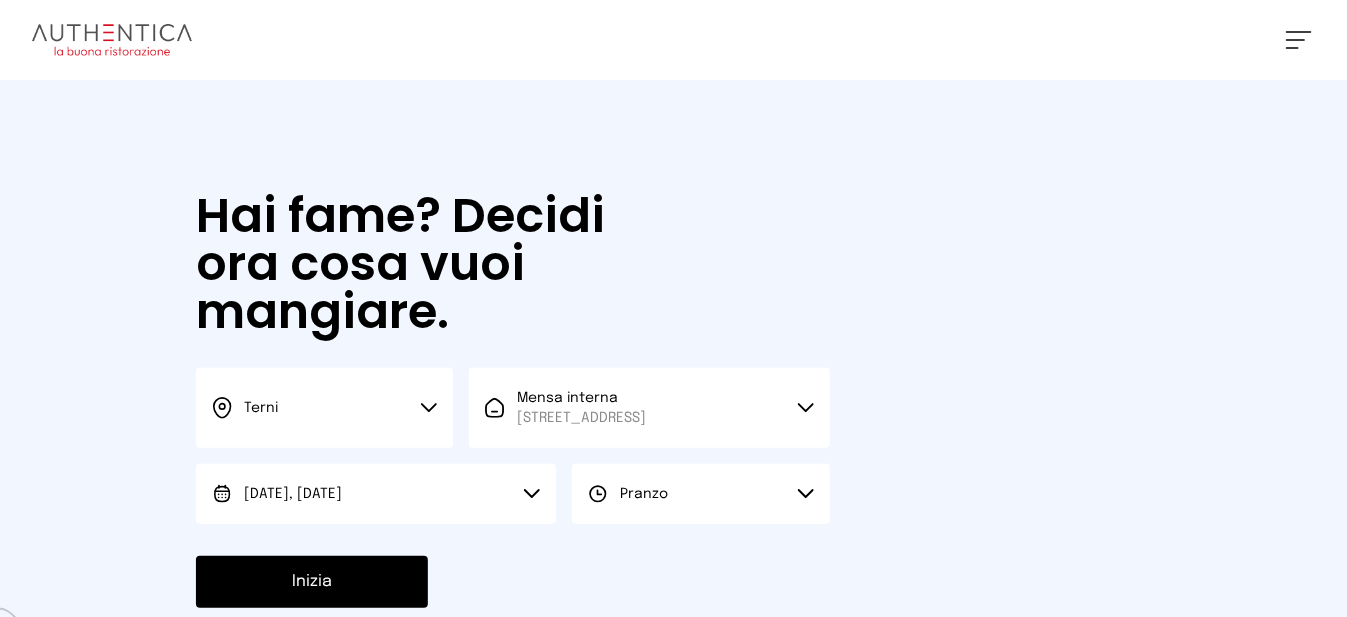click on "Inizia" at bounding box center (312, 582) 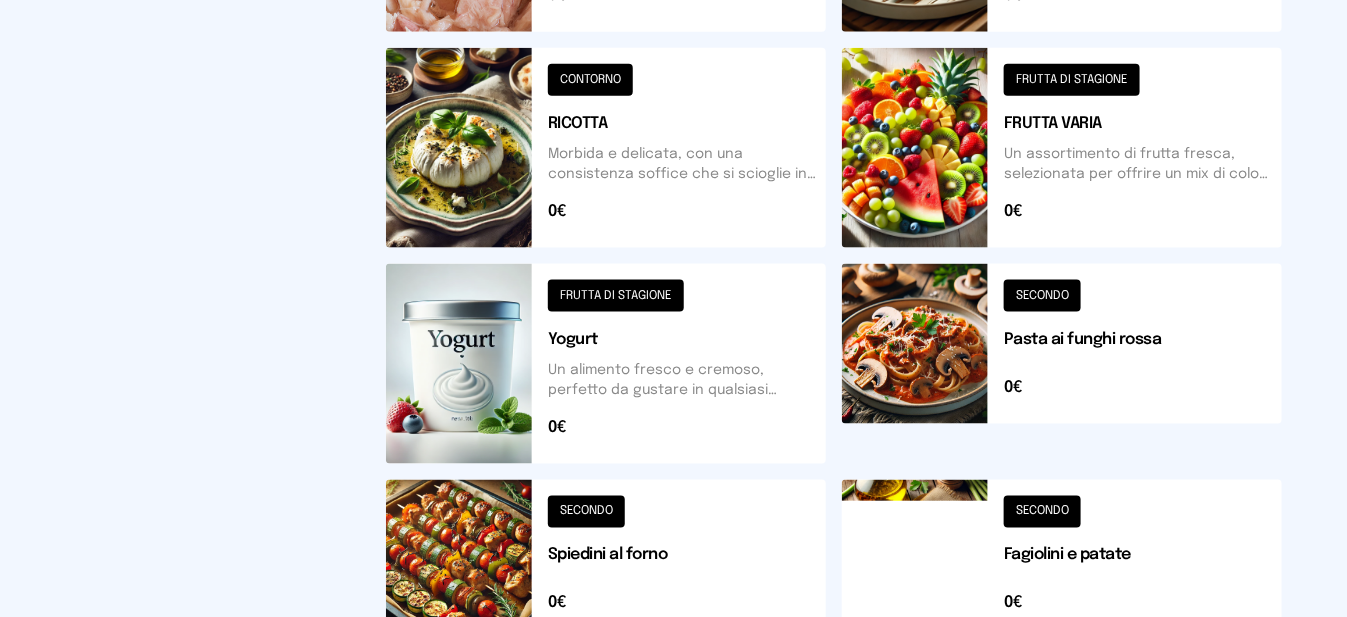 scroll, scrollTop: 998, scrollLeft: 0, axis: vertical 